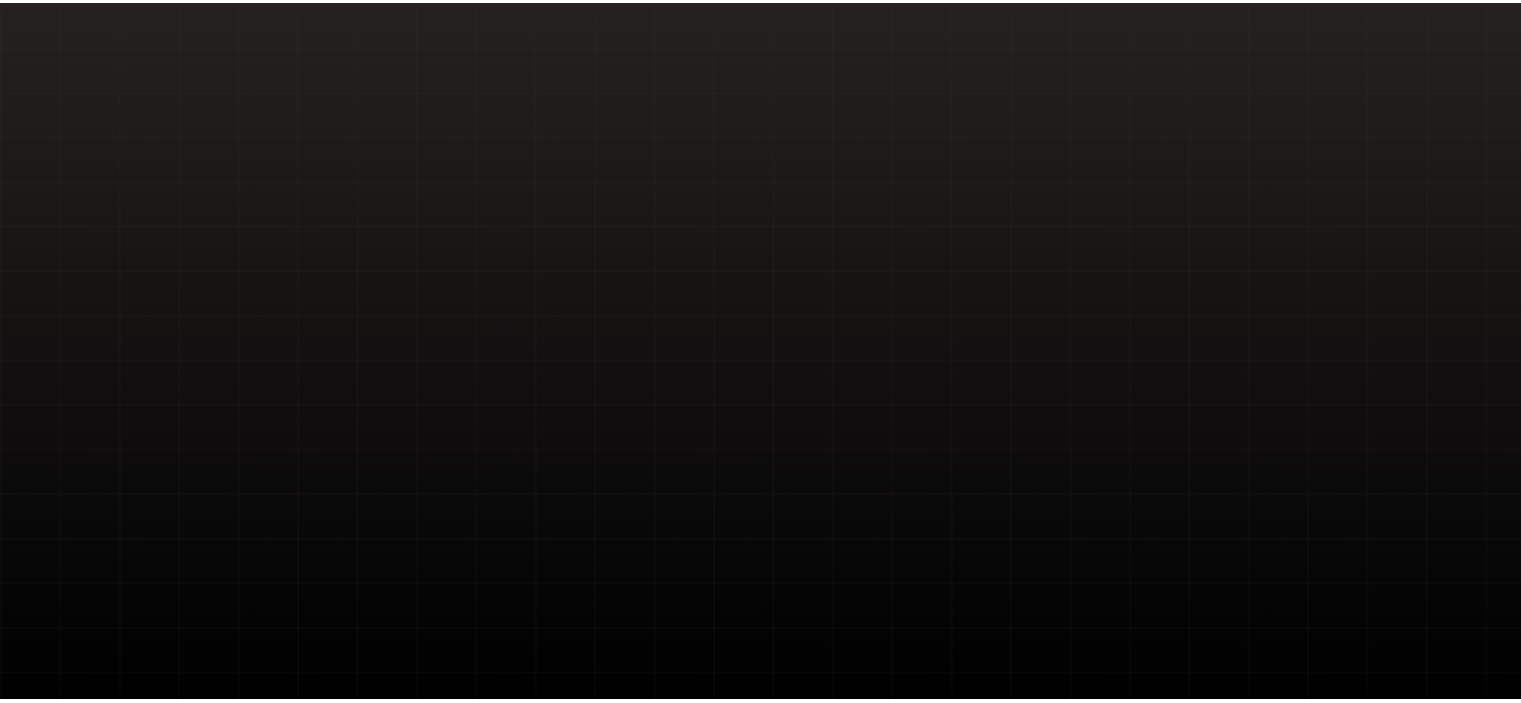 scroll, scrollTop: 0, scrollLeft: 0, axis: both 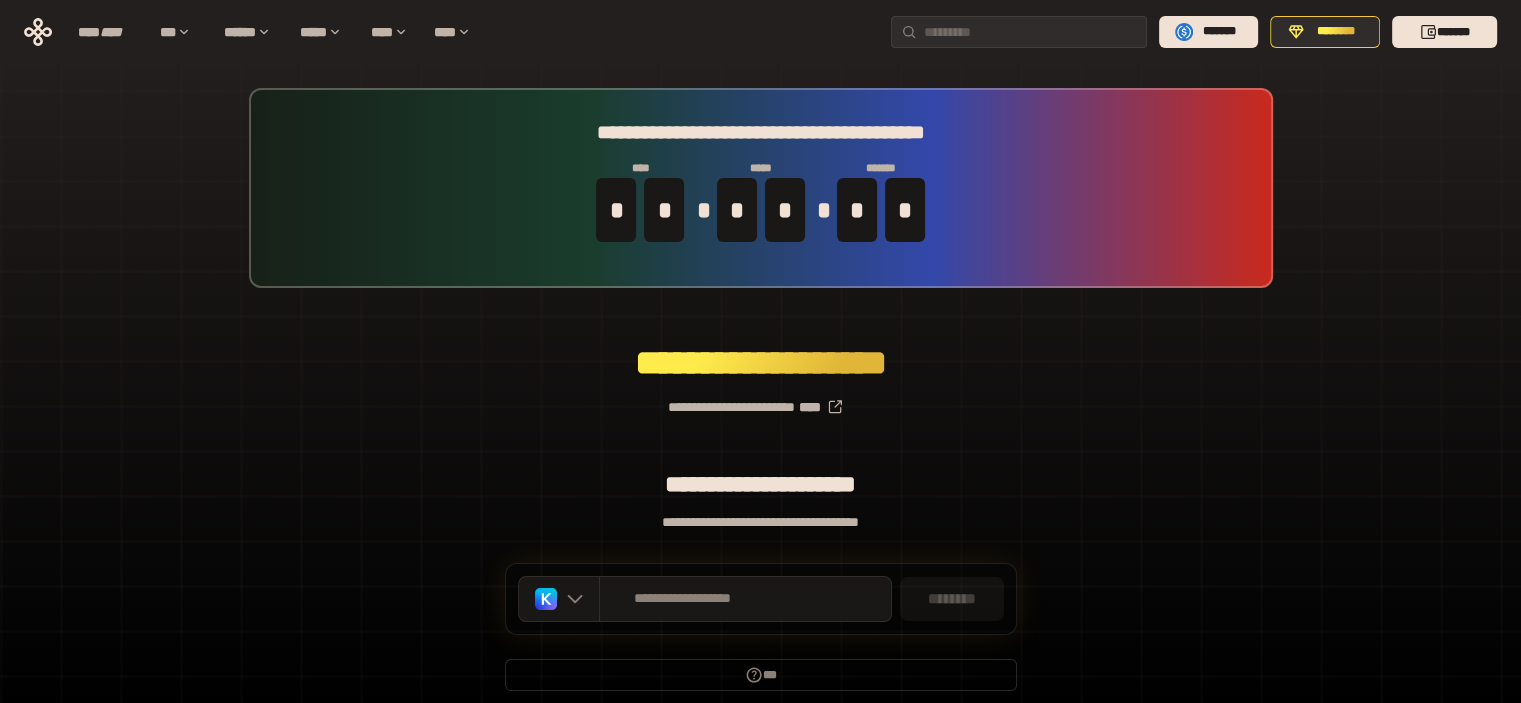 click on "**** ****   ***   ******   *****   ****   ****   ******* ******** *******" at bounding box center [760, 32] 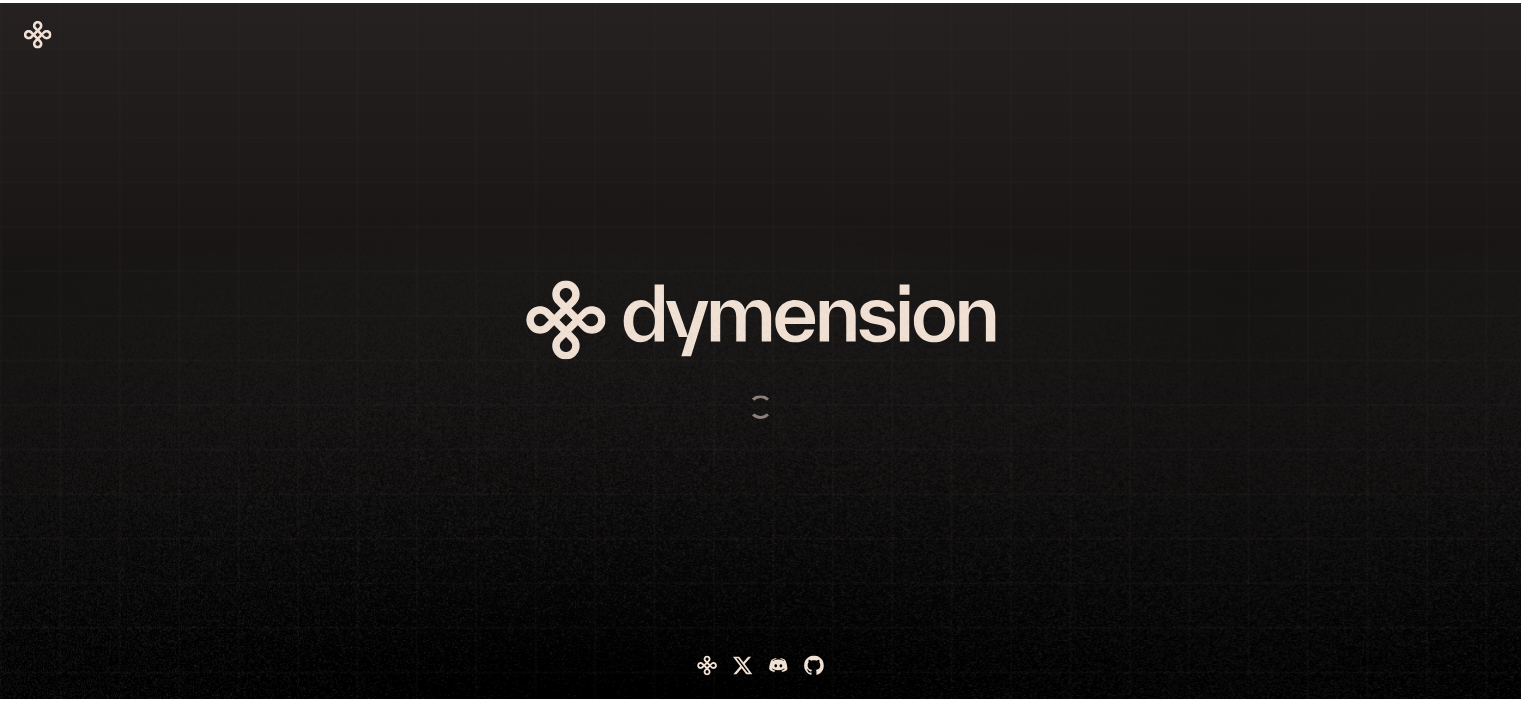 scroll, scrollTop: 0, scrollLeft: 0, axis: both 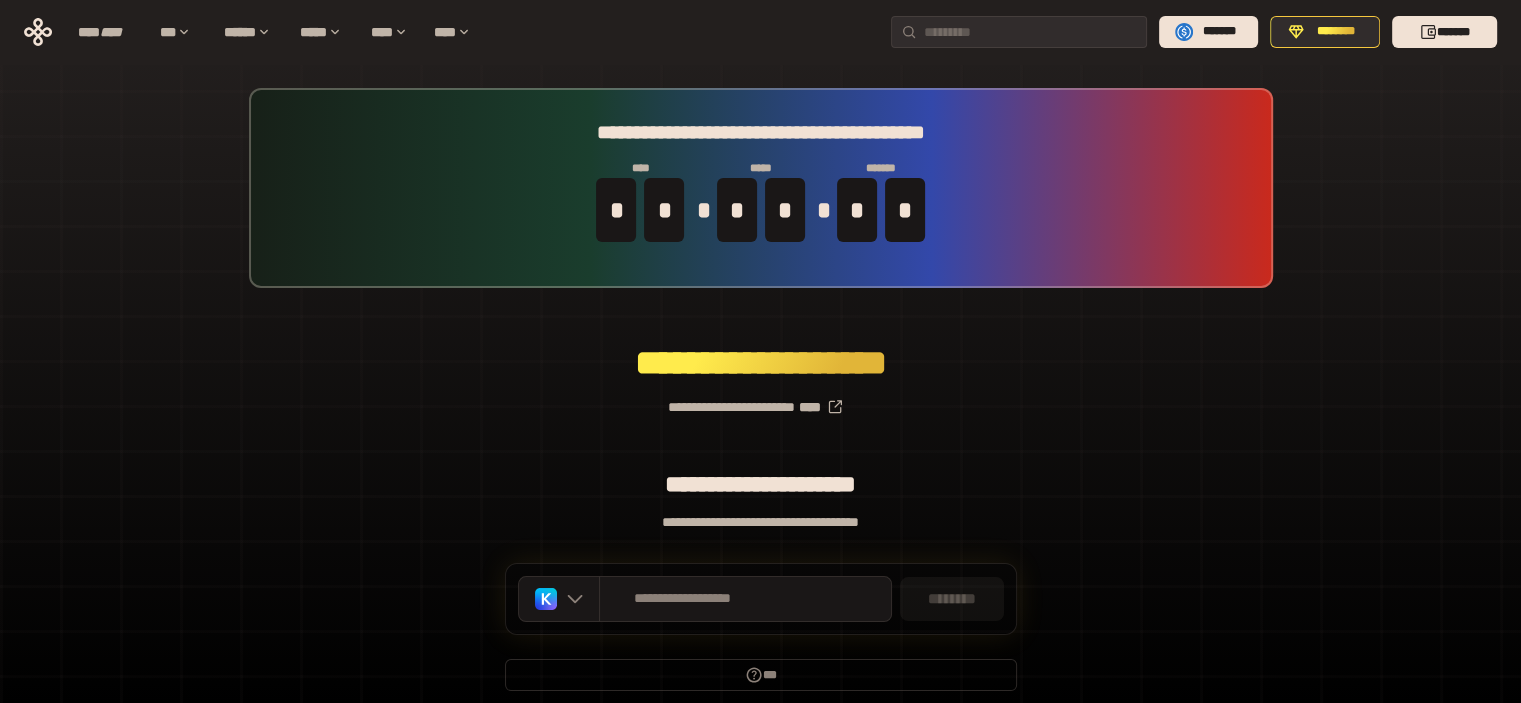 click on "**********" at bounding box center [760, 399] 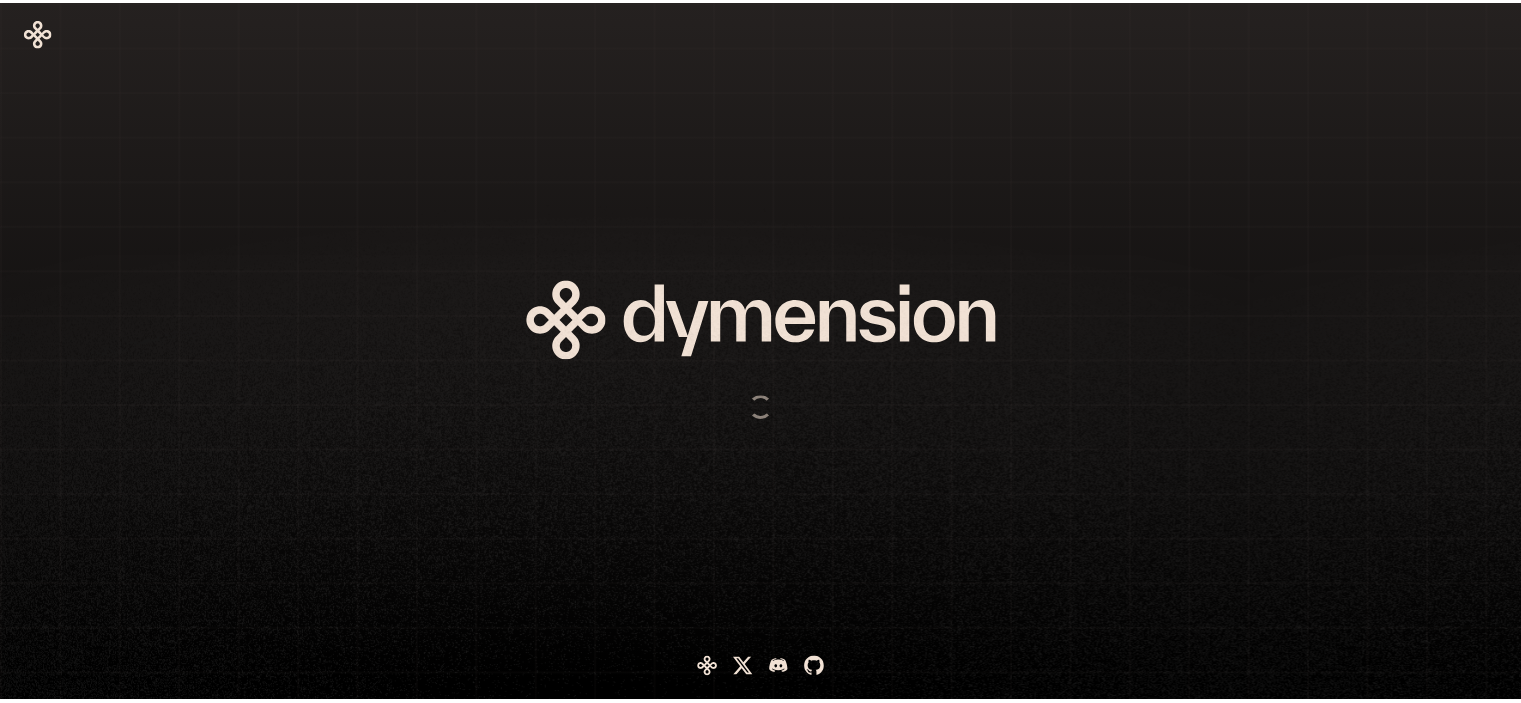 scroll, scrollTop: 0, scrollLeft: 0, axis: both 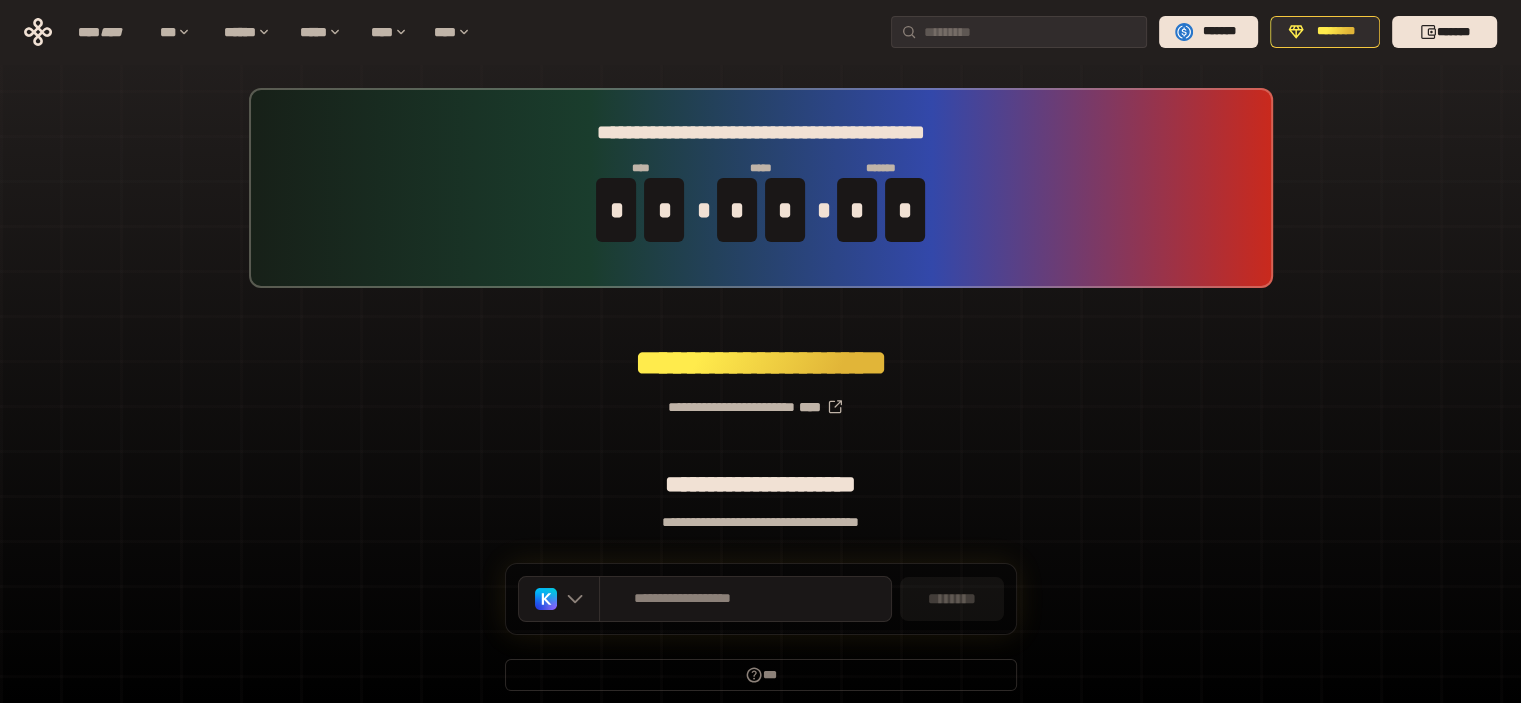 click on "**********" at bounding box center (760, 399) 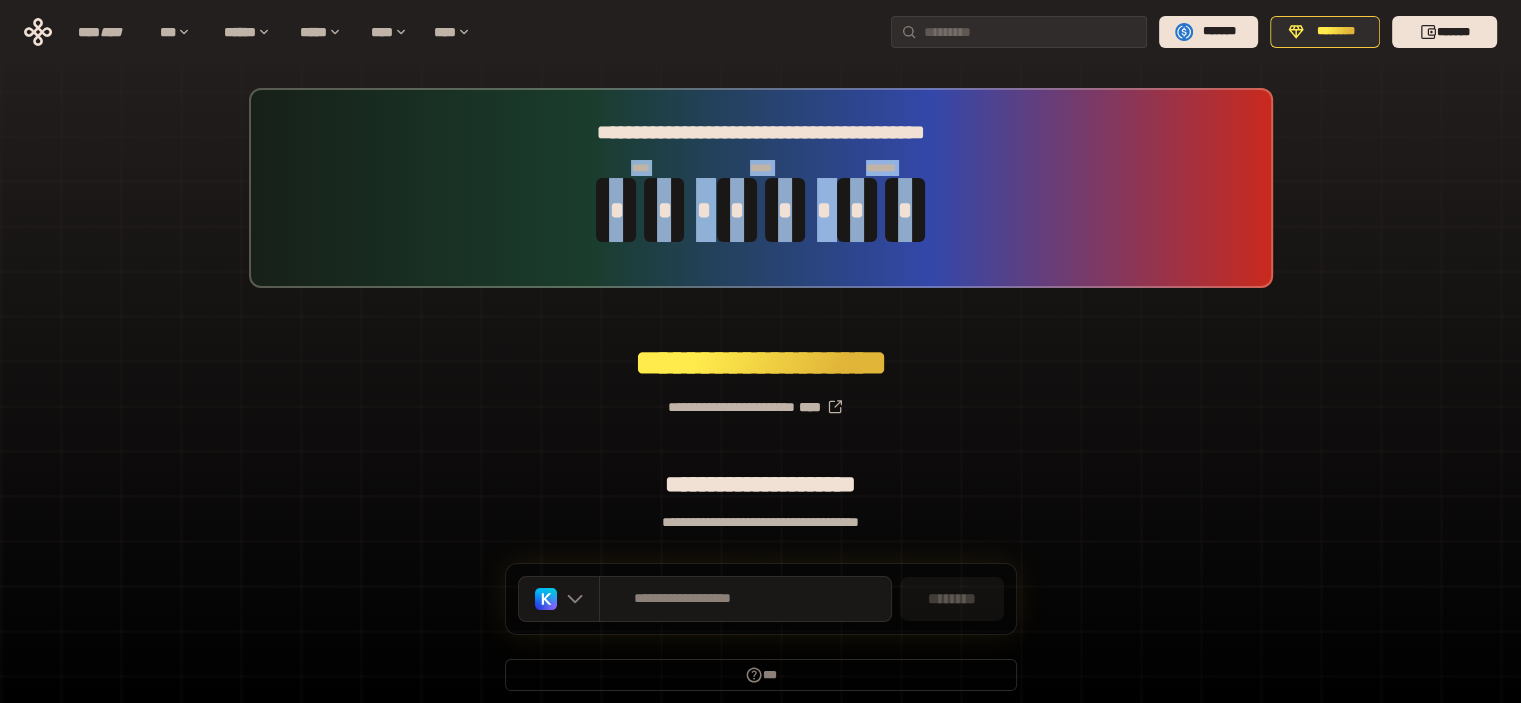 drag, startPoint x: 1268, startPoint y: 205, endPoint x: 1211, endPoint y: -59, distance: 270.0833 